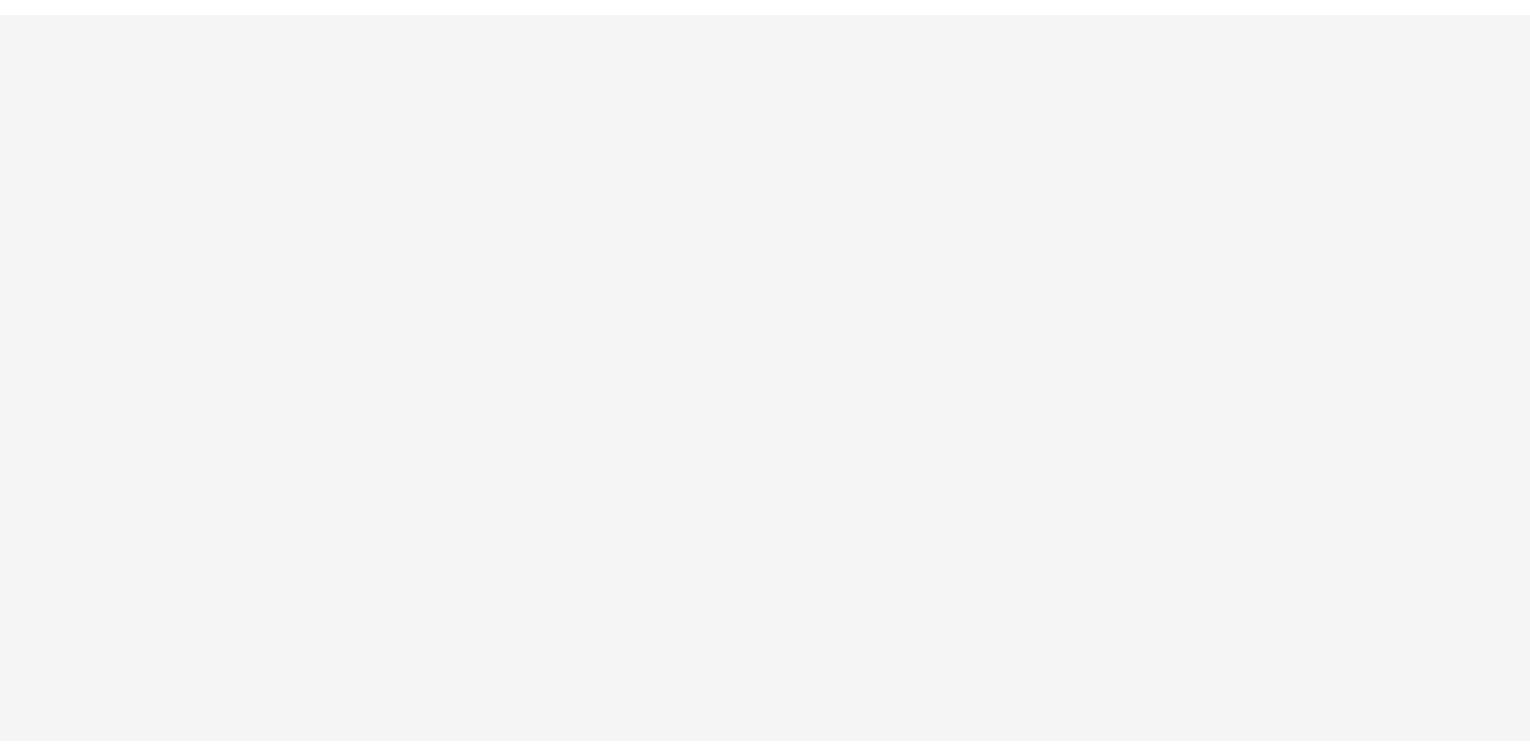 scroll, scrollTop: 0, scrollLeft: 0, axis: both 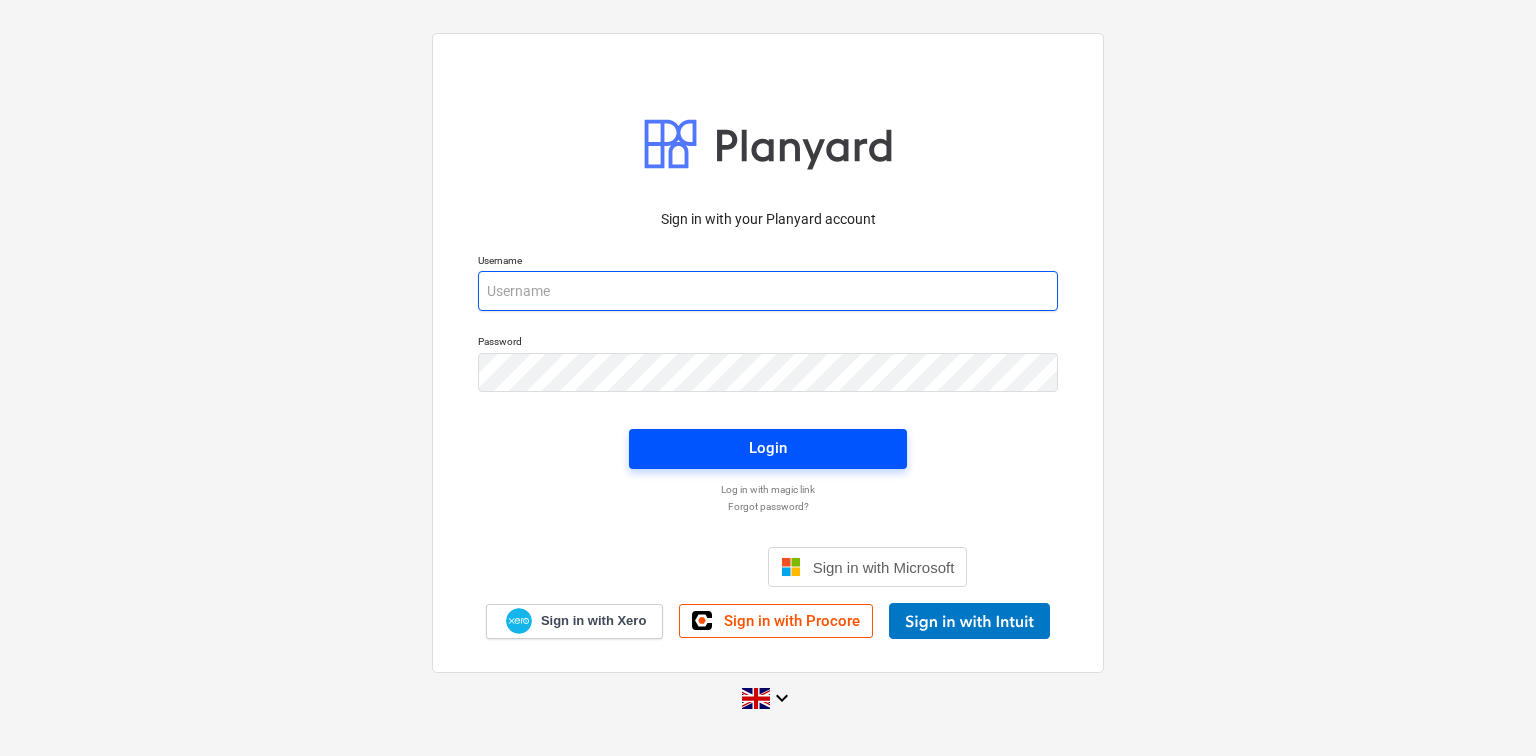 type on "[PERSON_NAME][EMAIL_ADDRESS][DOMAIN_NAME]" 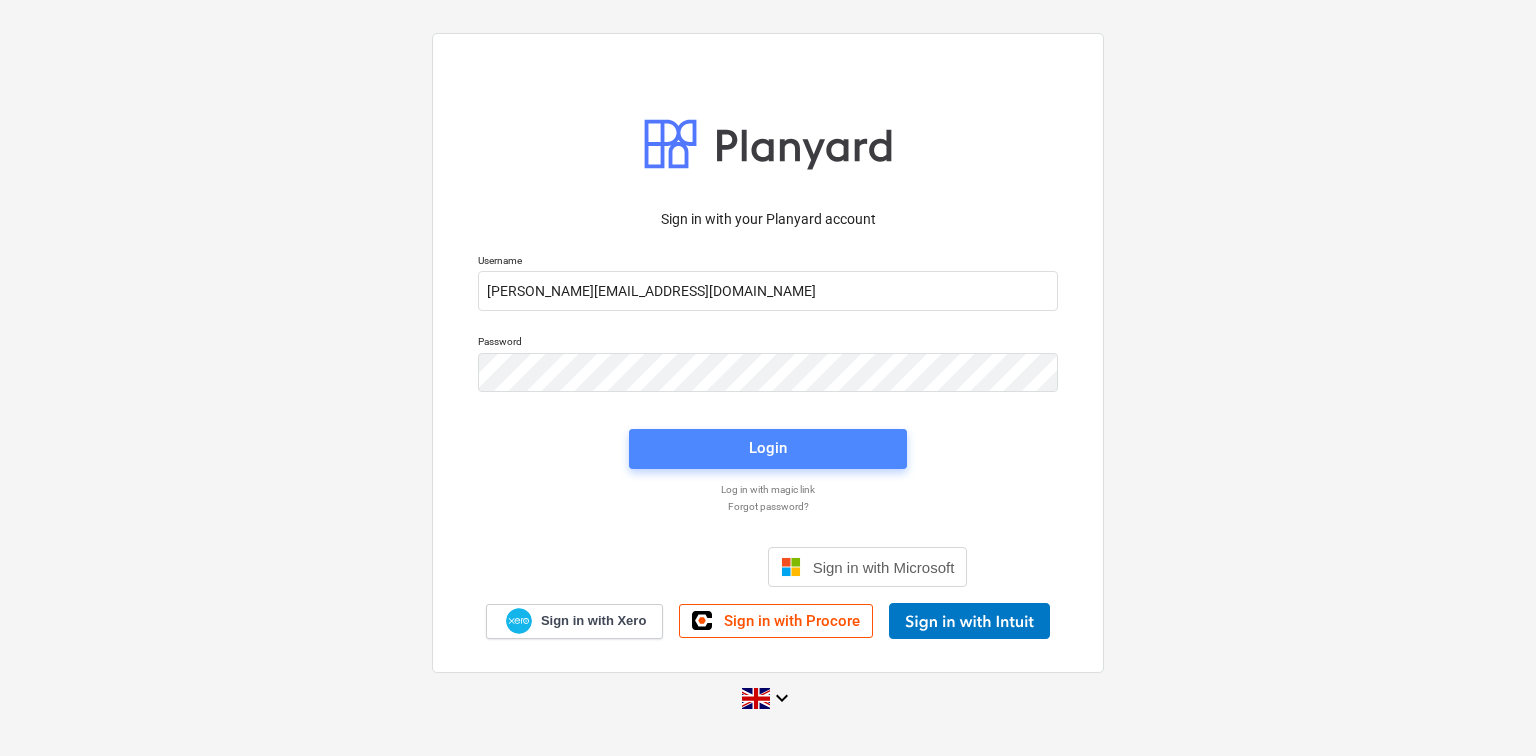 click on "Login" at bounding box center (768, 448) 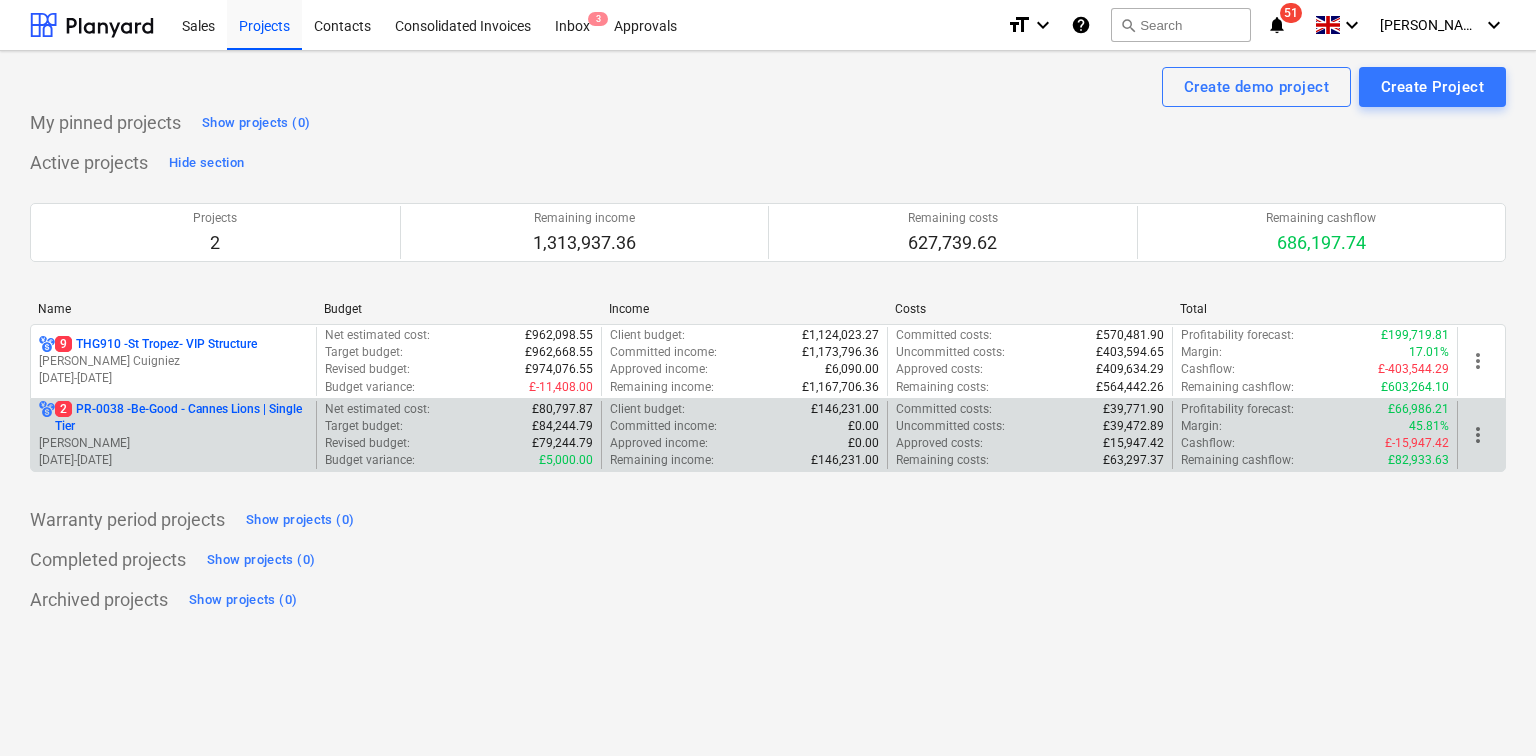 click on "[PERSON_NAME]" at bounding box center (173, 443) 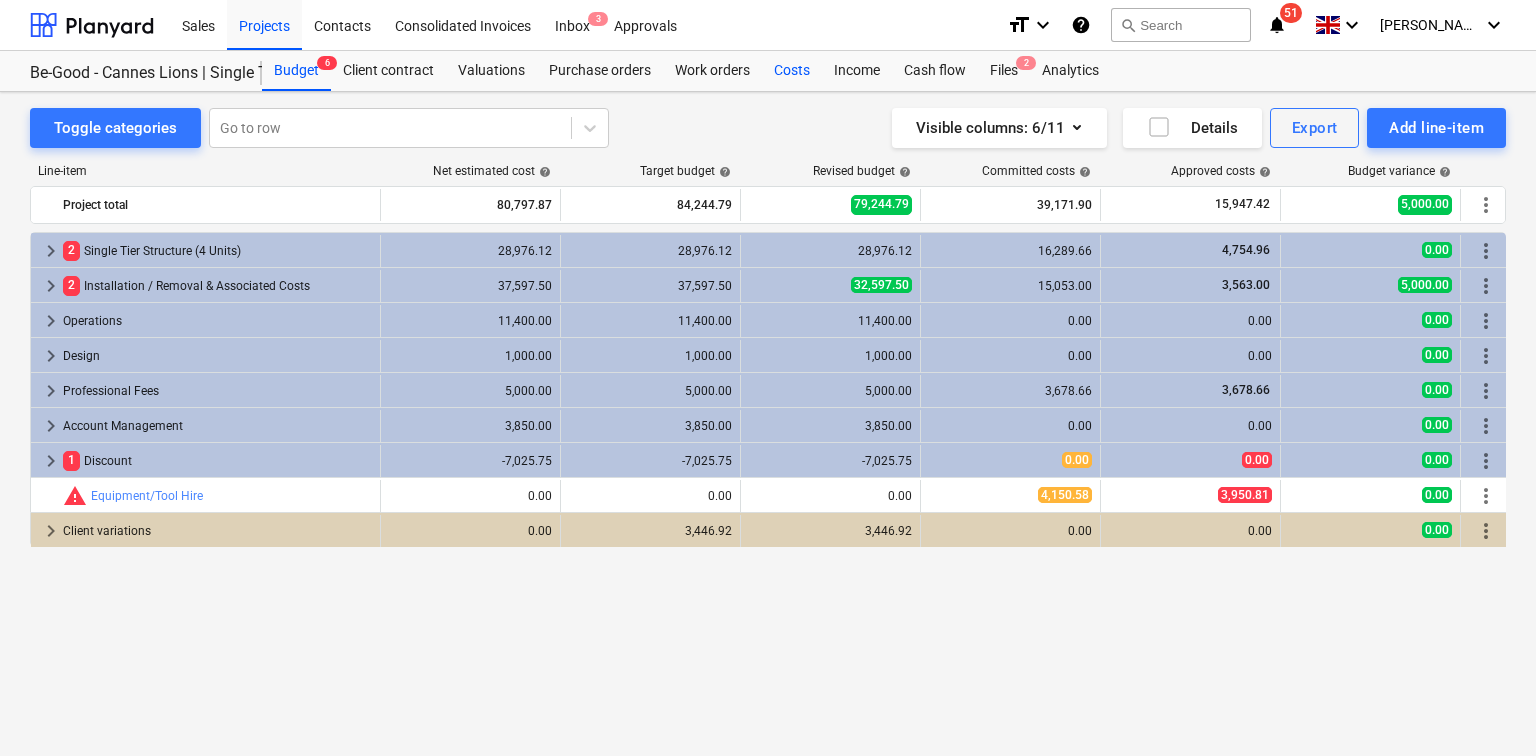 click on "Costs" at bounding box center (792, 71) 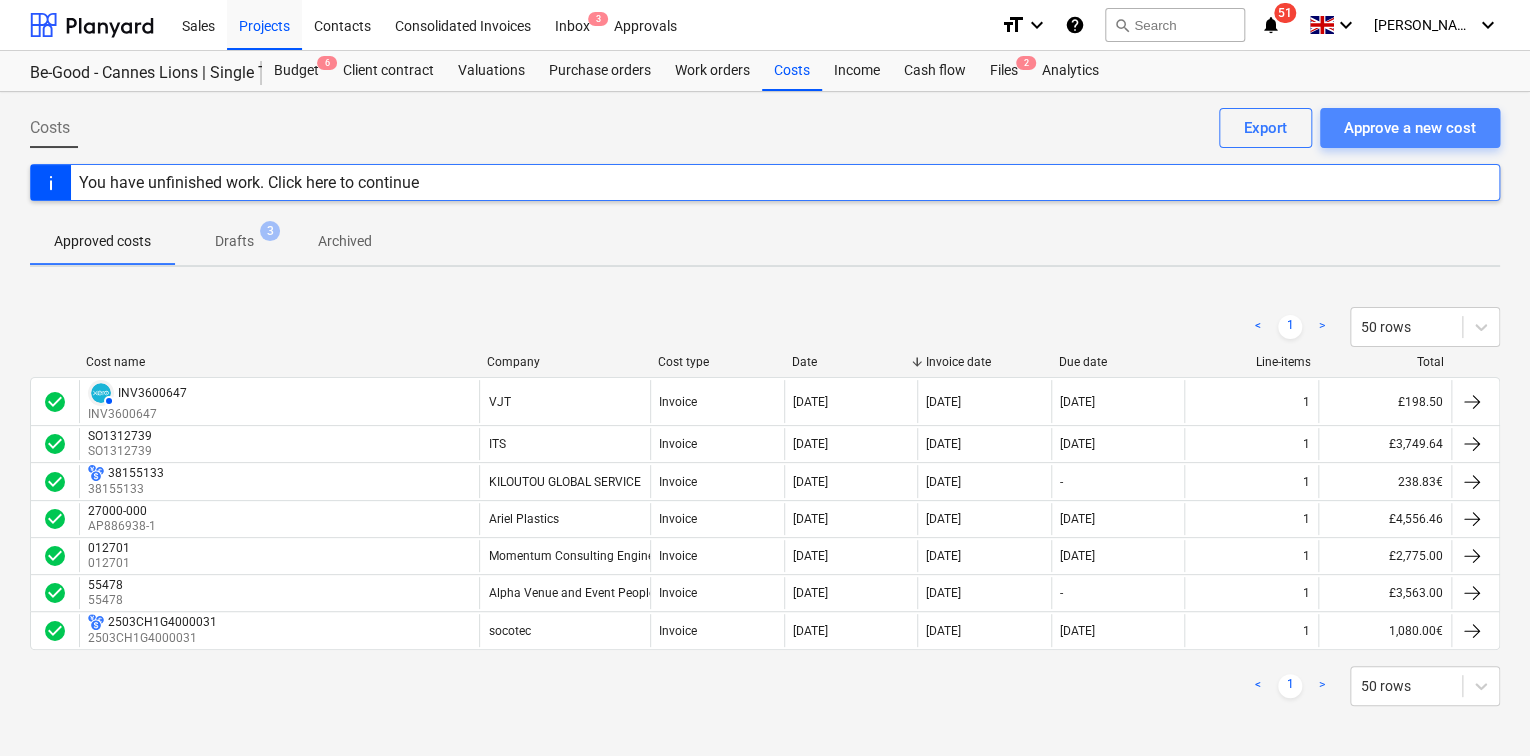 click on "Approve a new cost" at bounding box center [1410, 128] 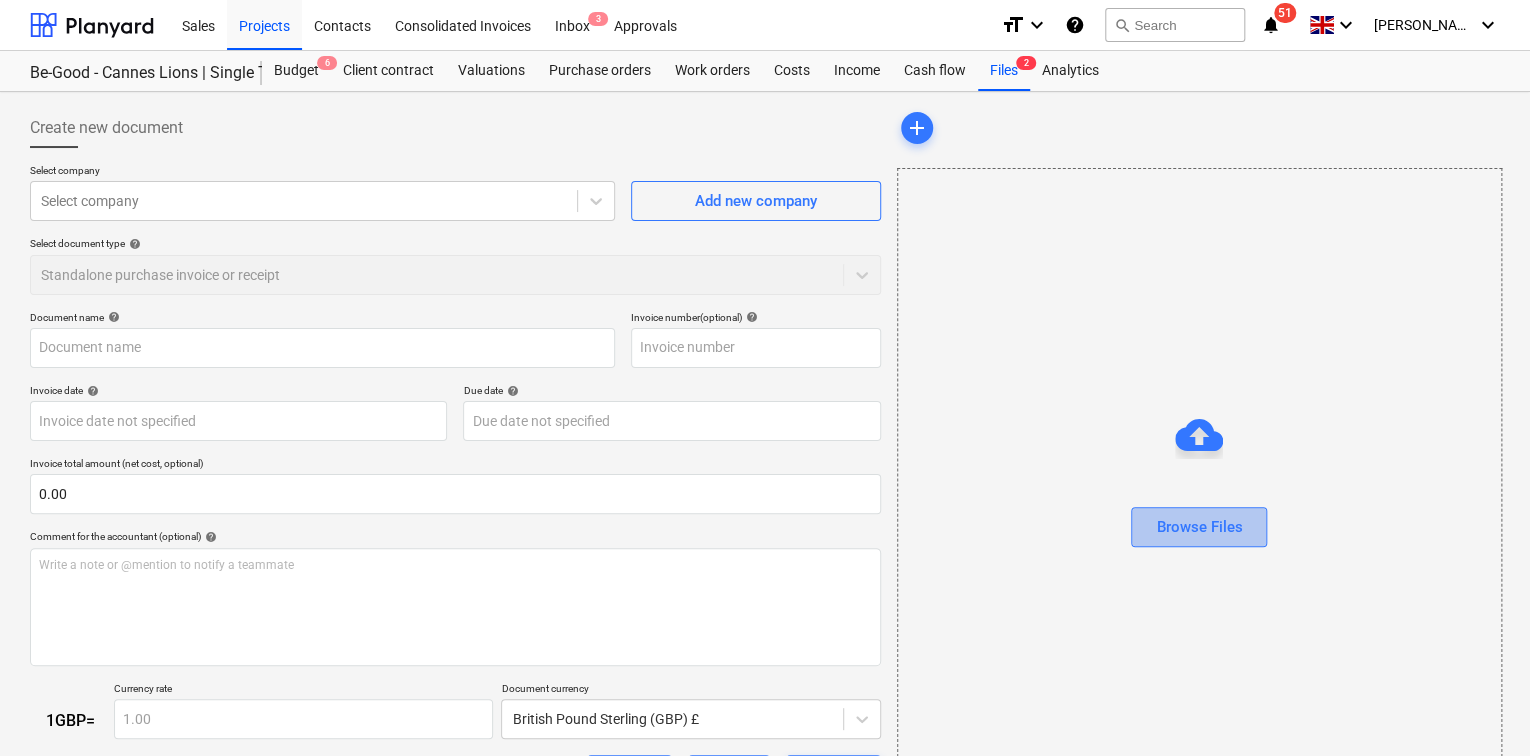 click on "Browse Files" at bounding box center [1199, 527] 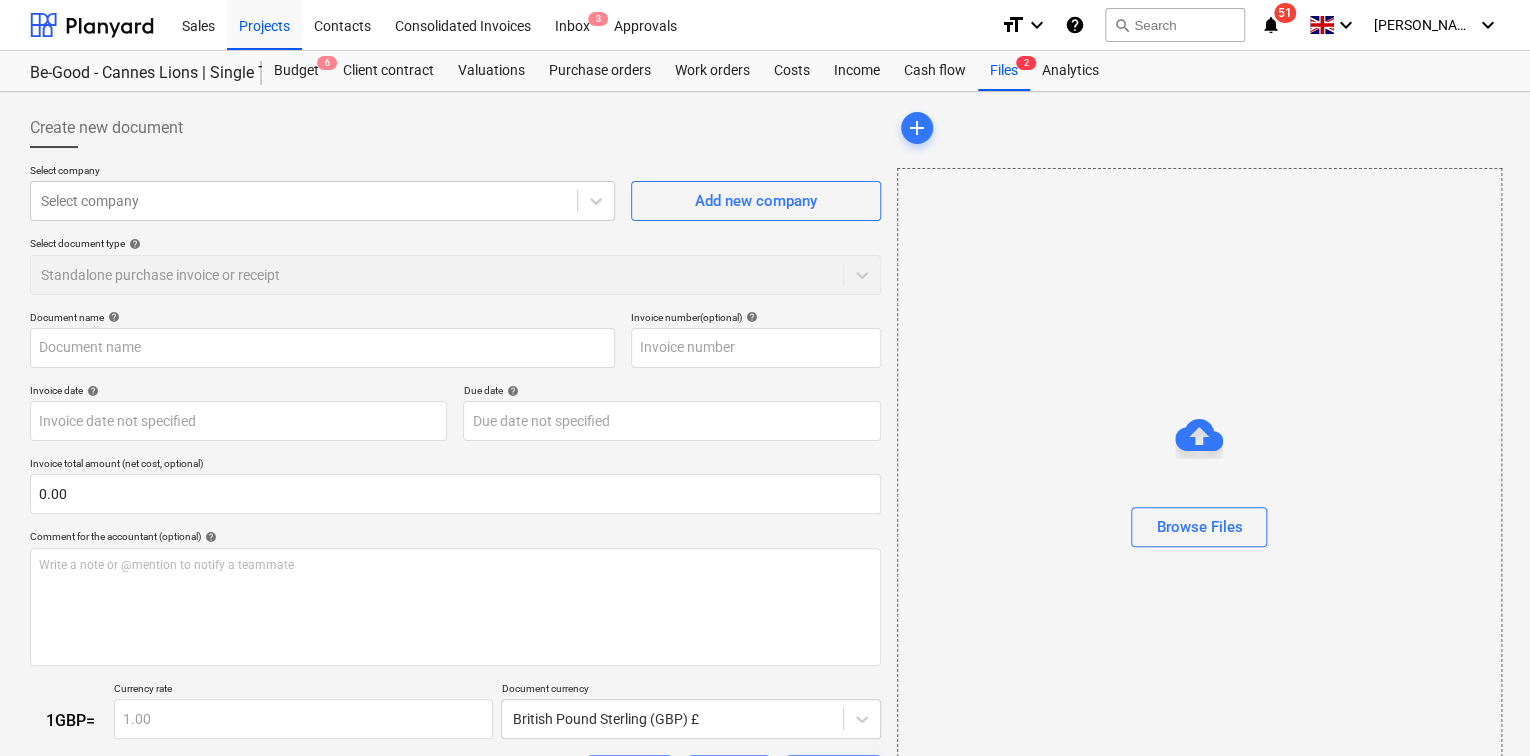 type on "CH1G4FAC2503000159-FAC.pdf" 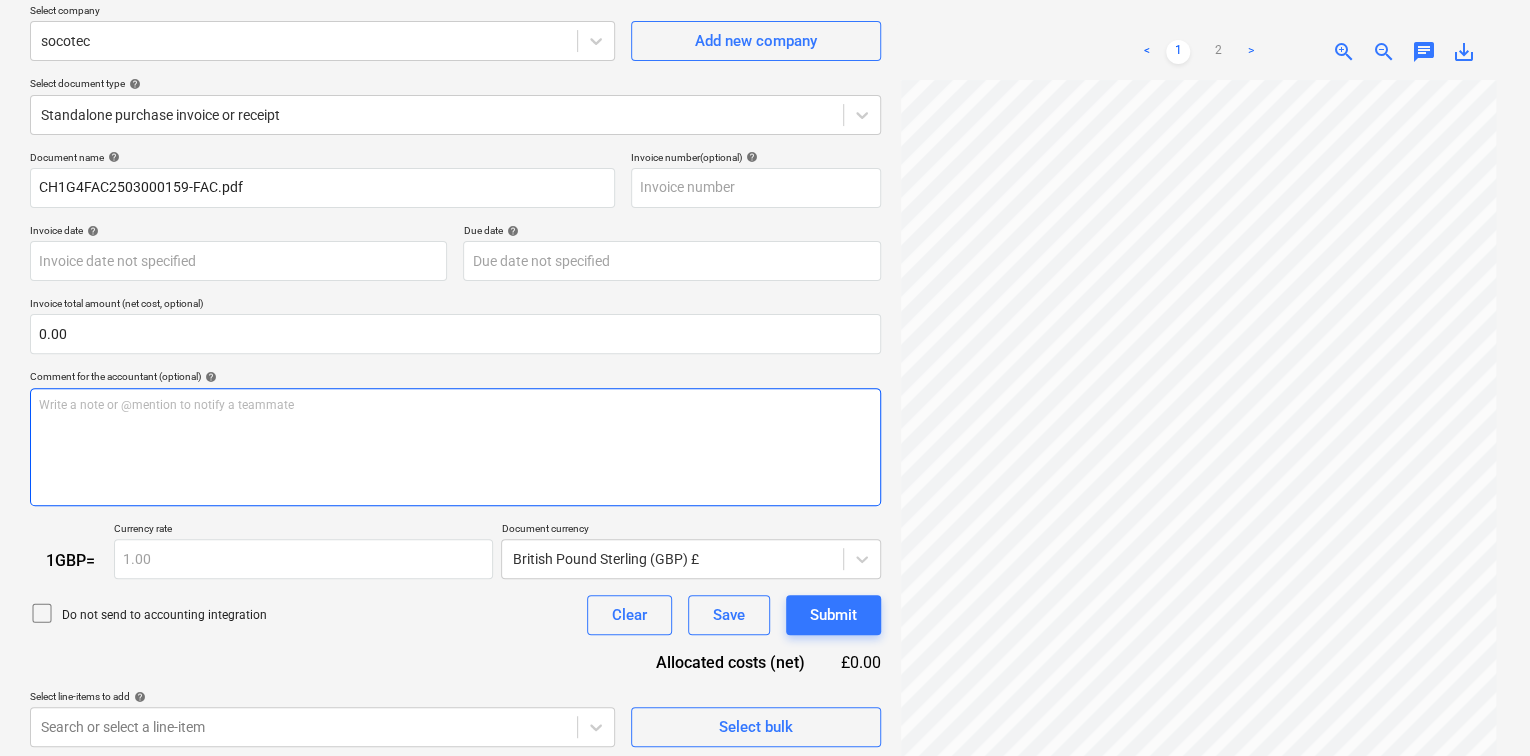 scroll, scrollTop: 200, scrollLeft: 0, axis: vertical 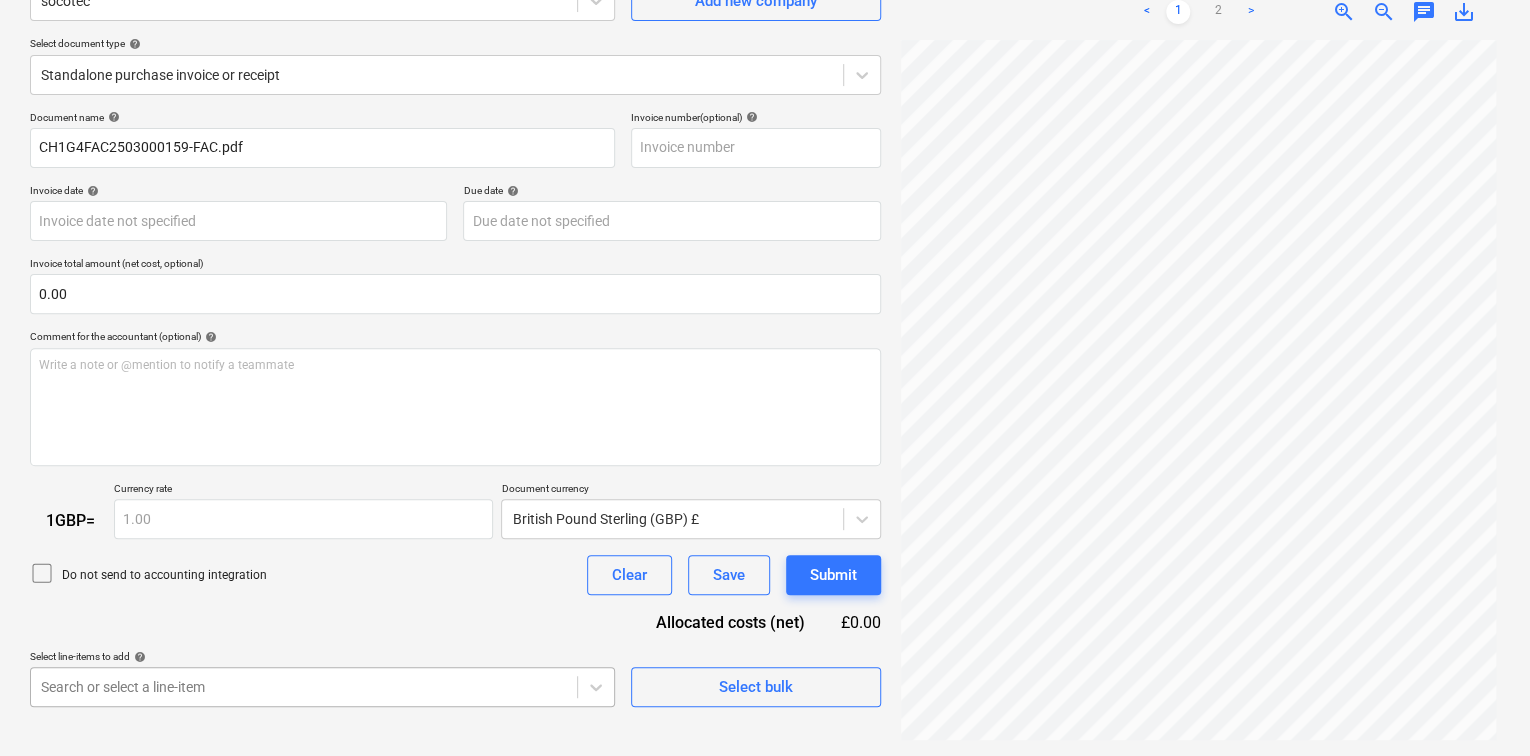 click on "Sales Projects Contacts Consolidated Invoices Inbox 3 Approvals format_size keyboard_arrow_down help search Search notifications 51 keyboard_arrow_down J. Cuigniez keyboard_arrow_down Be-Good - Cannes Lions | Single Tier Budget 6 Client contract Valuations Purchase orders Work orders Costs Income Cash flow Files 3 Analytics Create new document Select company socotec   Add new company Select document type help Standalone purchase invoice or receipt Document name help CH1G4FAC2503000159-FAC.pdf Invoice number  (optional) help Invoice date help Press the down arrow key to interact with the calendar and
select a date. Press the question mark key to get the keyboard shortcuts for changing dates. Due date help Press the down arrow key to interact with the calendar and
select a date. Press the question mark key to get the keyboard shortcuts for changing dates. Invoice total amount (net cost, optional) 0.00 Comment for the accountant (optional) help Write a note or @mention to notify a teammate ﻿ 1  GBP <" at bounding box center [765, 178] 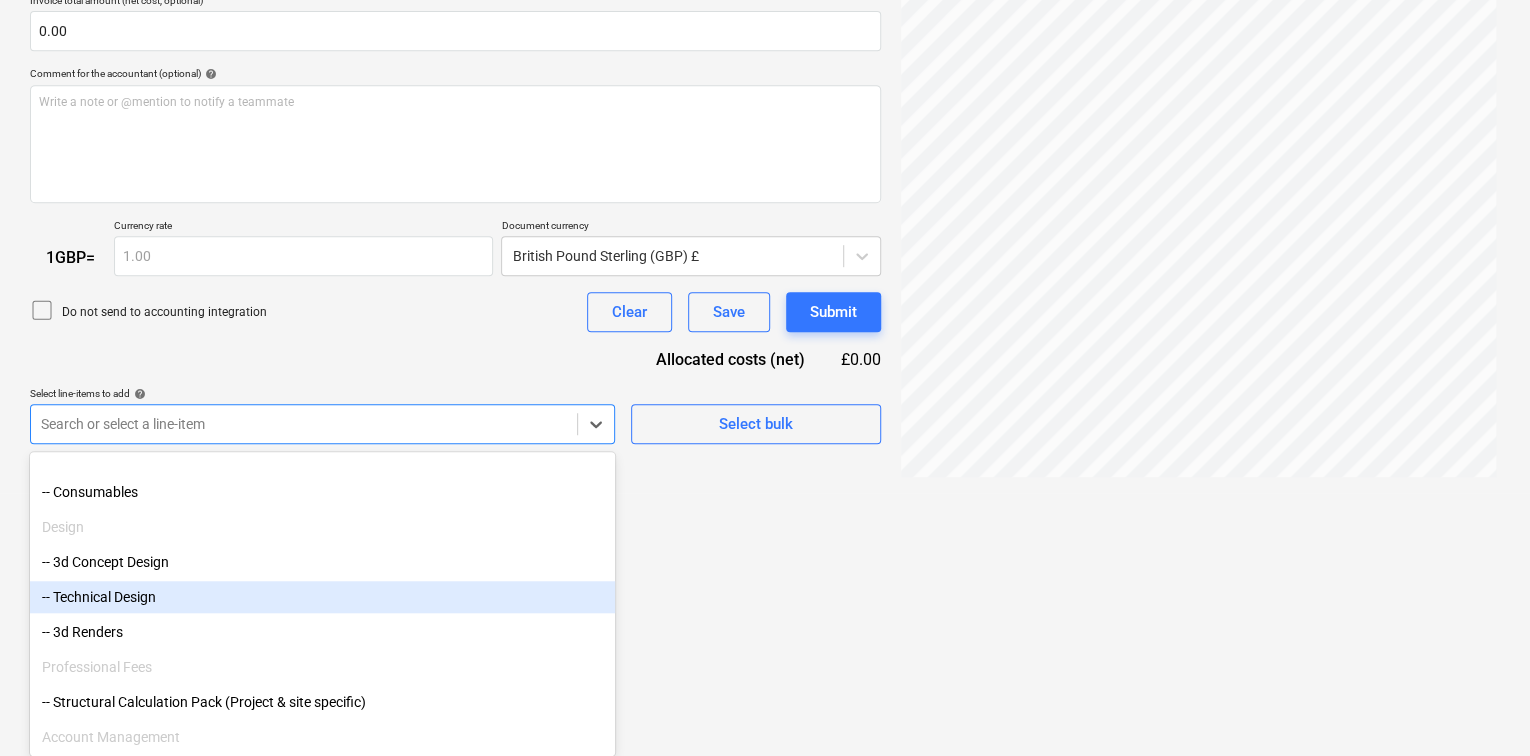 scroll, scrollTop: 1040, scrollLeft: 0, axis: vertical 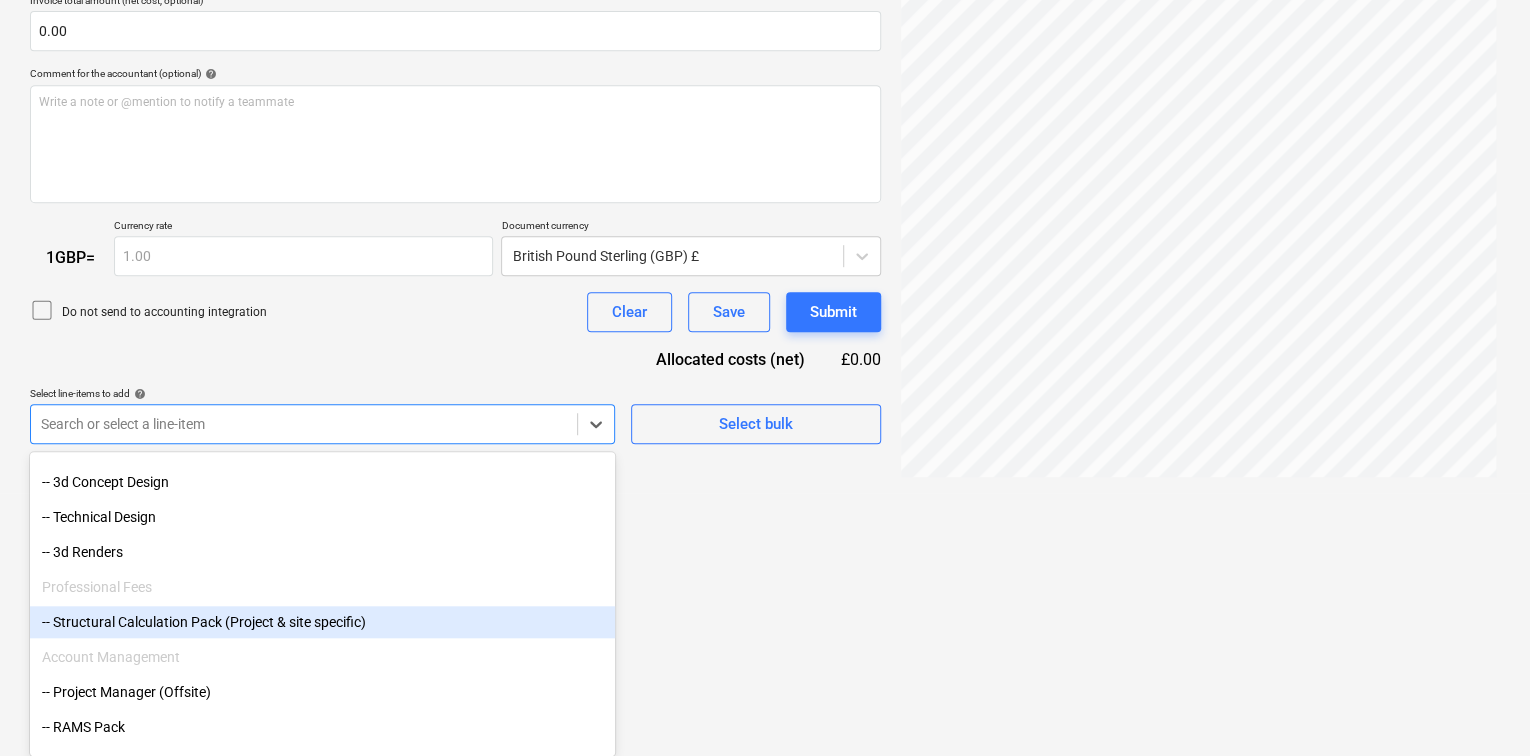 click on "--   Structural Calculation Pack (Project & site specific)" at bounding box center (322, 622) 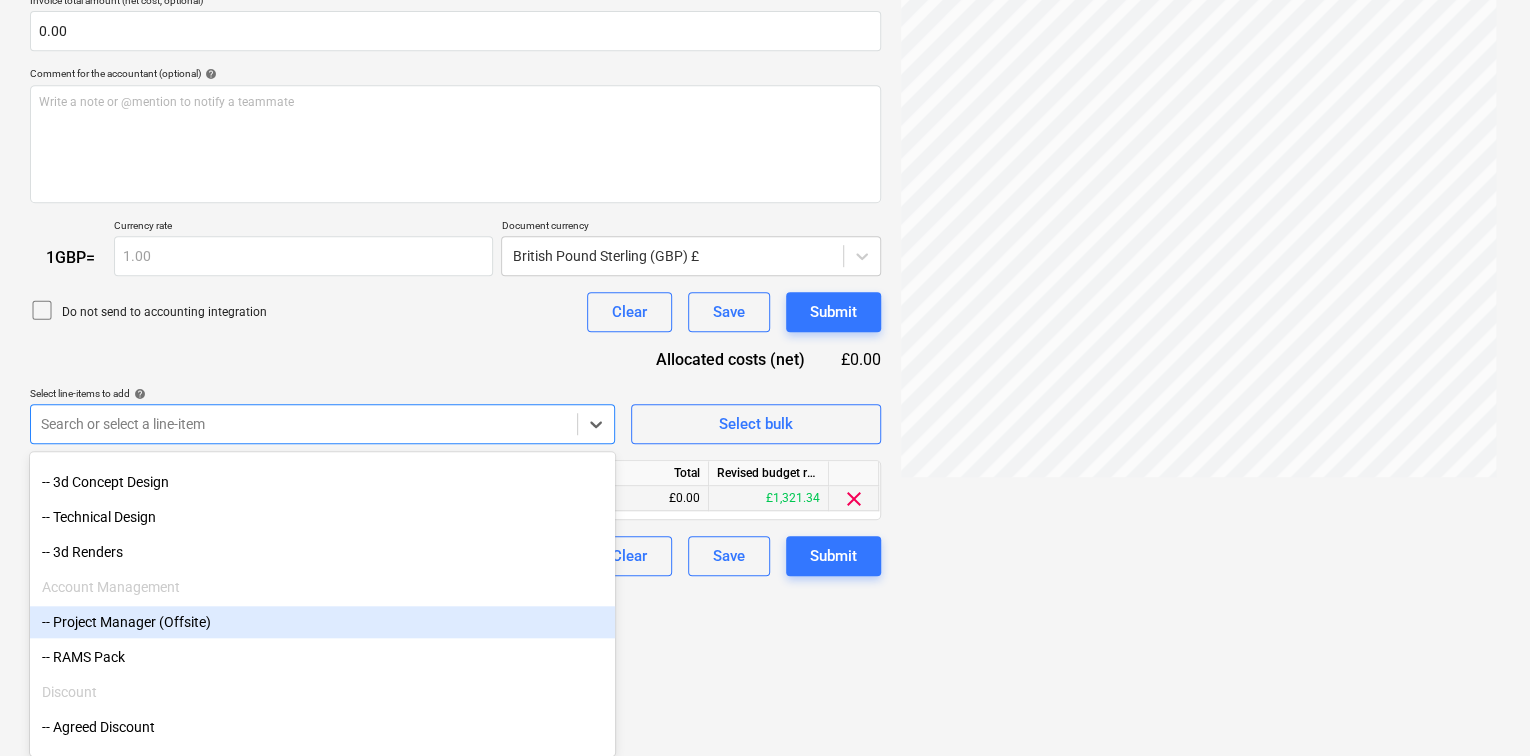click on "Sales Projects Contacts Consolidated Invoices Inbox 3 Approvals format_size keyboard_arrow_down help search Search notifications 51 keyboard_arrow_down J. Cuigniez keyboard_arrow_down Be-Good - Cannes Lions | Single Tier Budget 6 Client contract Valuations Purchase orders Work orders Costs Income Cash flow Files 3 Analytics Create new document Select company socotec   Add new company Select document type help Standalone purchase invoice or receipt Document name help CH1G4FAC2503000159-FAC.pdf Invoice number  (optional) help Invoice date help Press the down arrow key to interact with the calendar and
select a date. Press the question mark key to get the keyboard shortcuts for changing dates. Due date help Press the down arrow key to interact with the calendar and
select a date. Press the question mark key to get the keyboard shortcuts for changing dates. Invoice total amount (net cost, optional) 0.00 Comment for the accountant (optional) help Write a note or @mention to notify a teammate ﻿ 1" at bounding box center [765, -85] 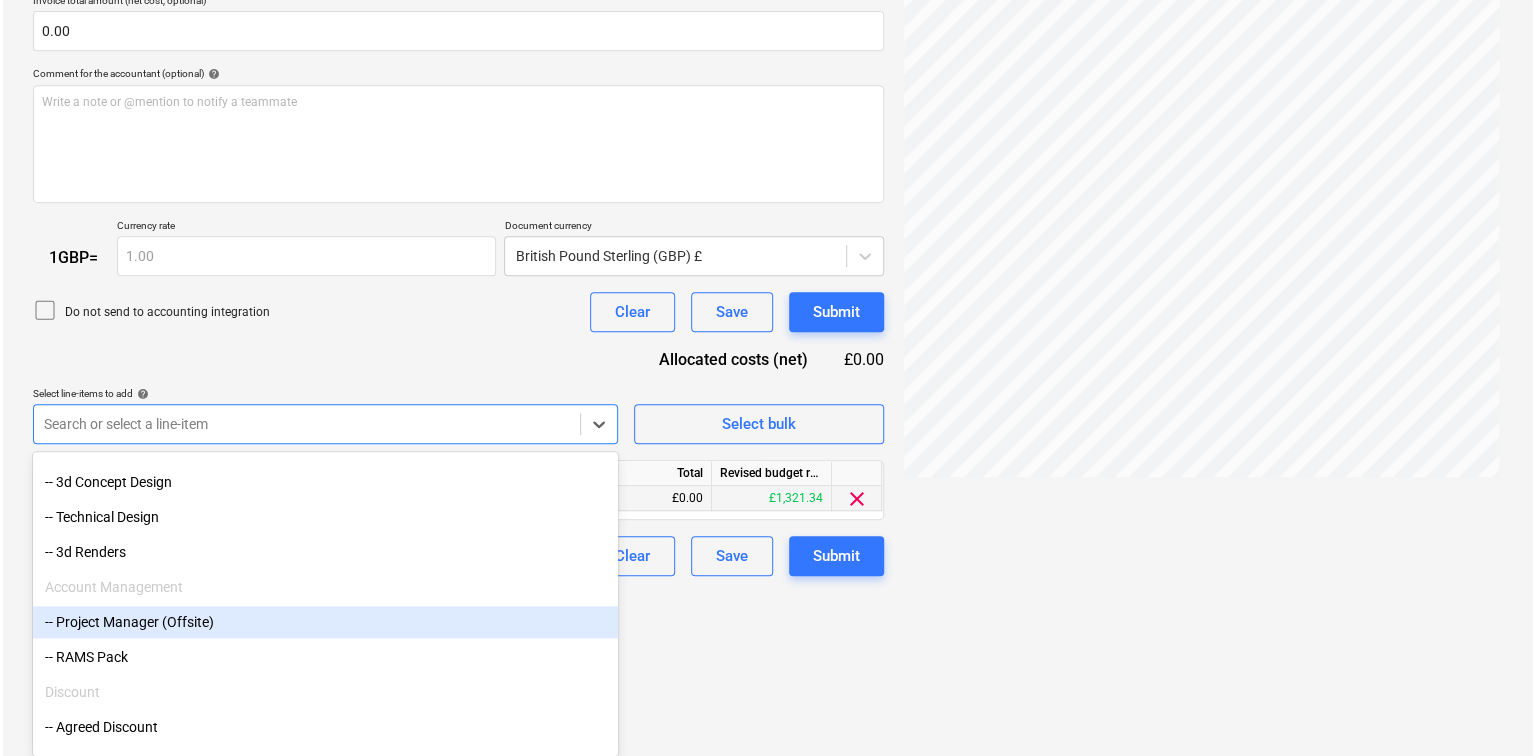 scroll, scrollTop: 299, scrollLeft: 0, axis: vertical 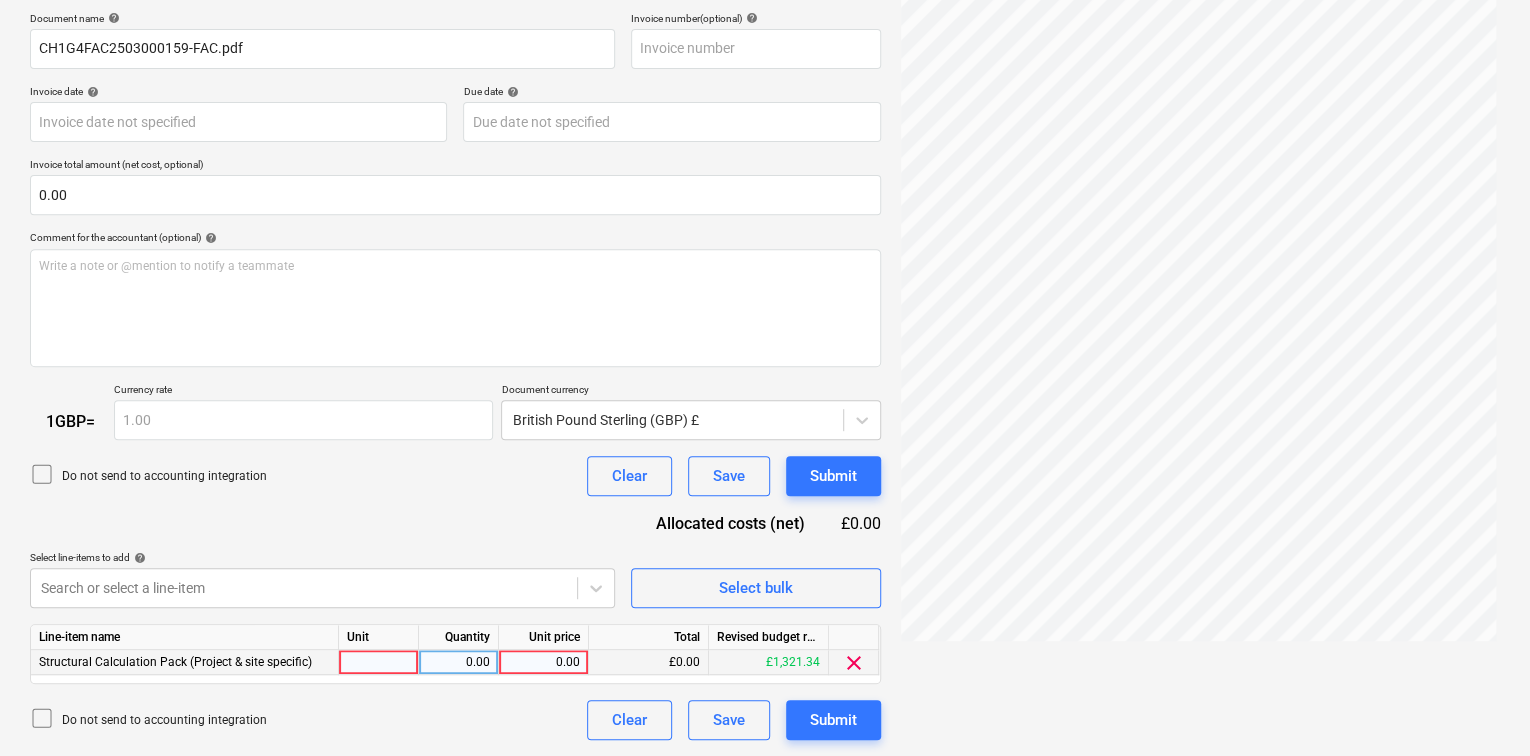 click at bounding box center (379, 662) 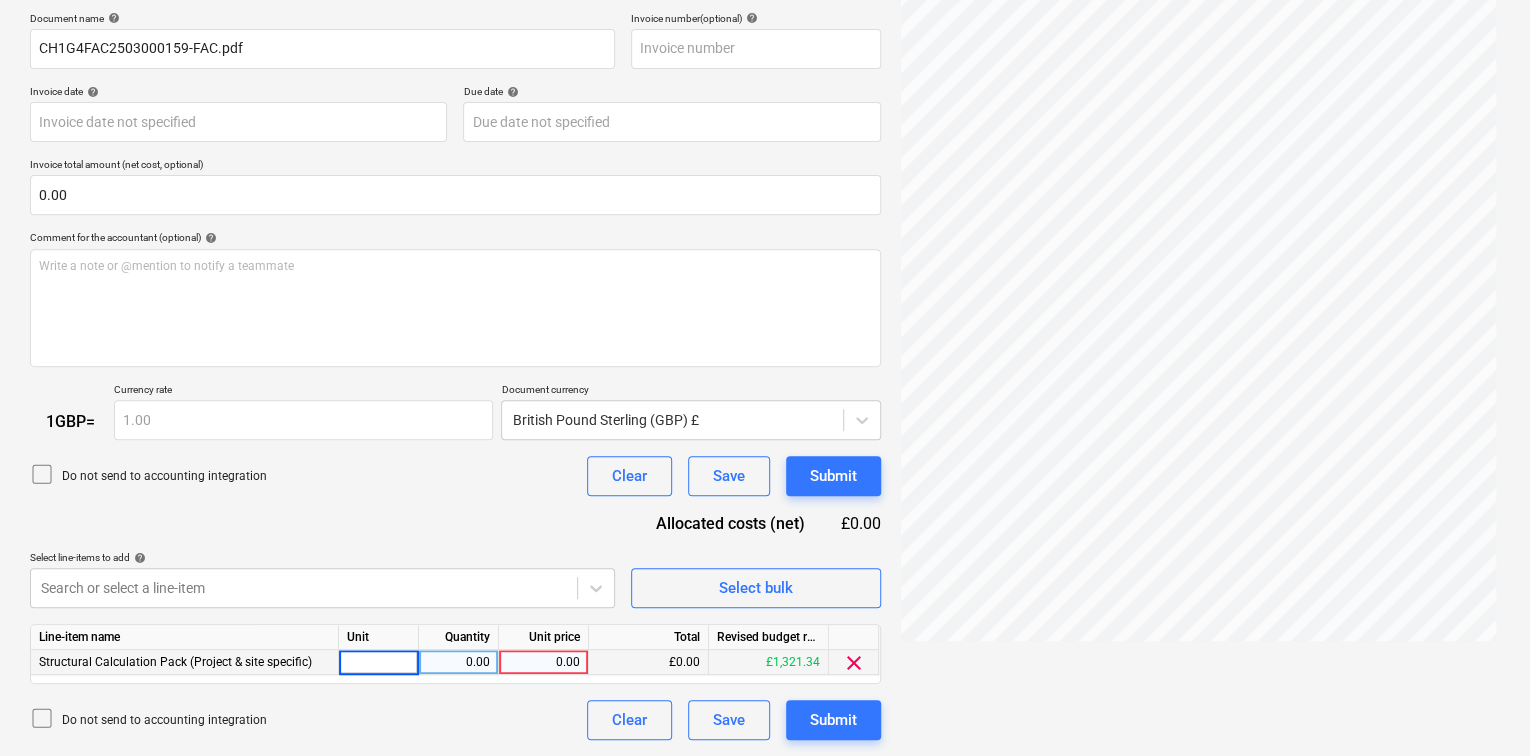 type on "1" 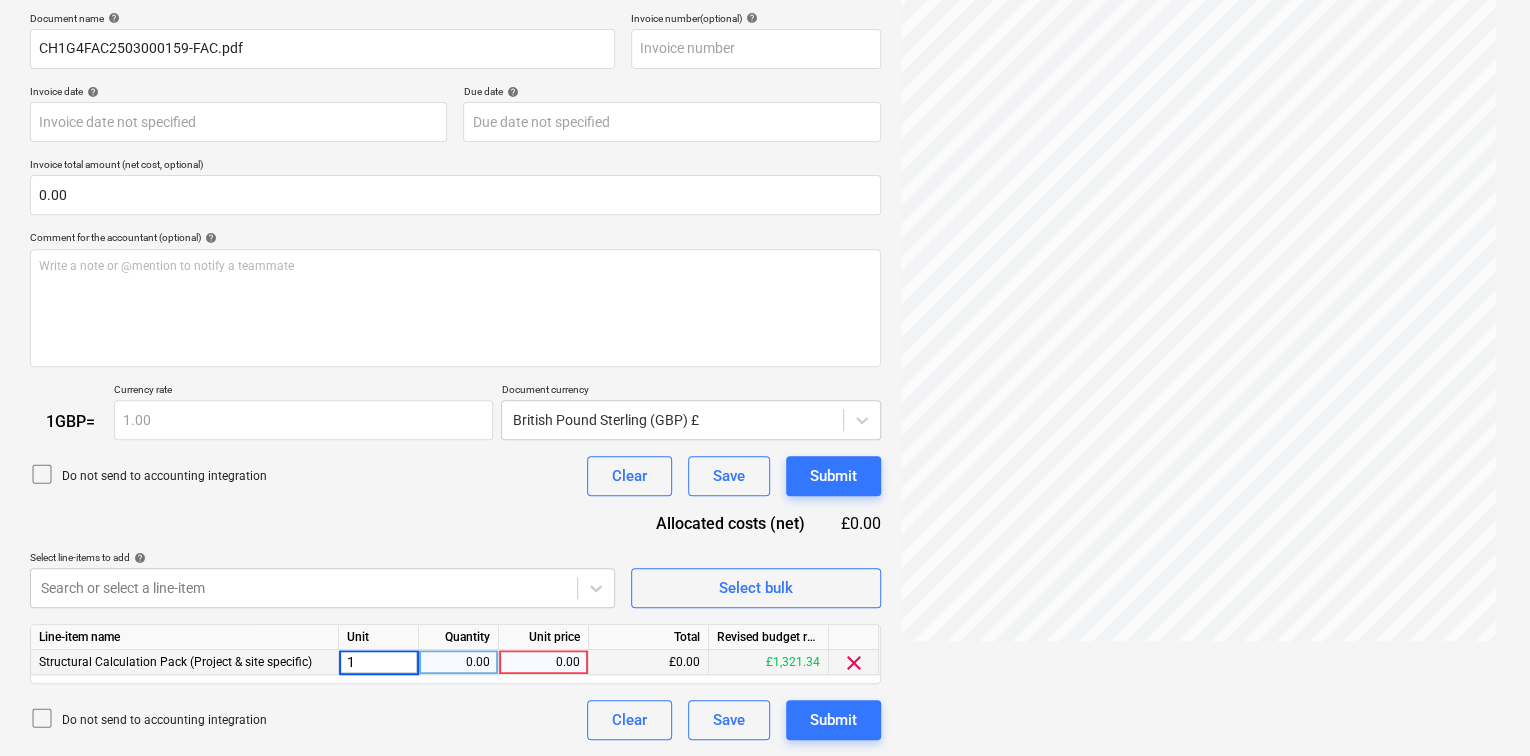 click on "0.00" at bounding box center (458, 662) 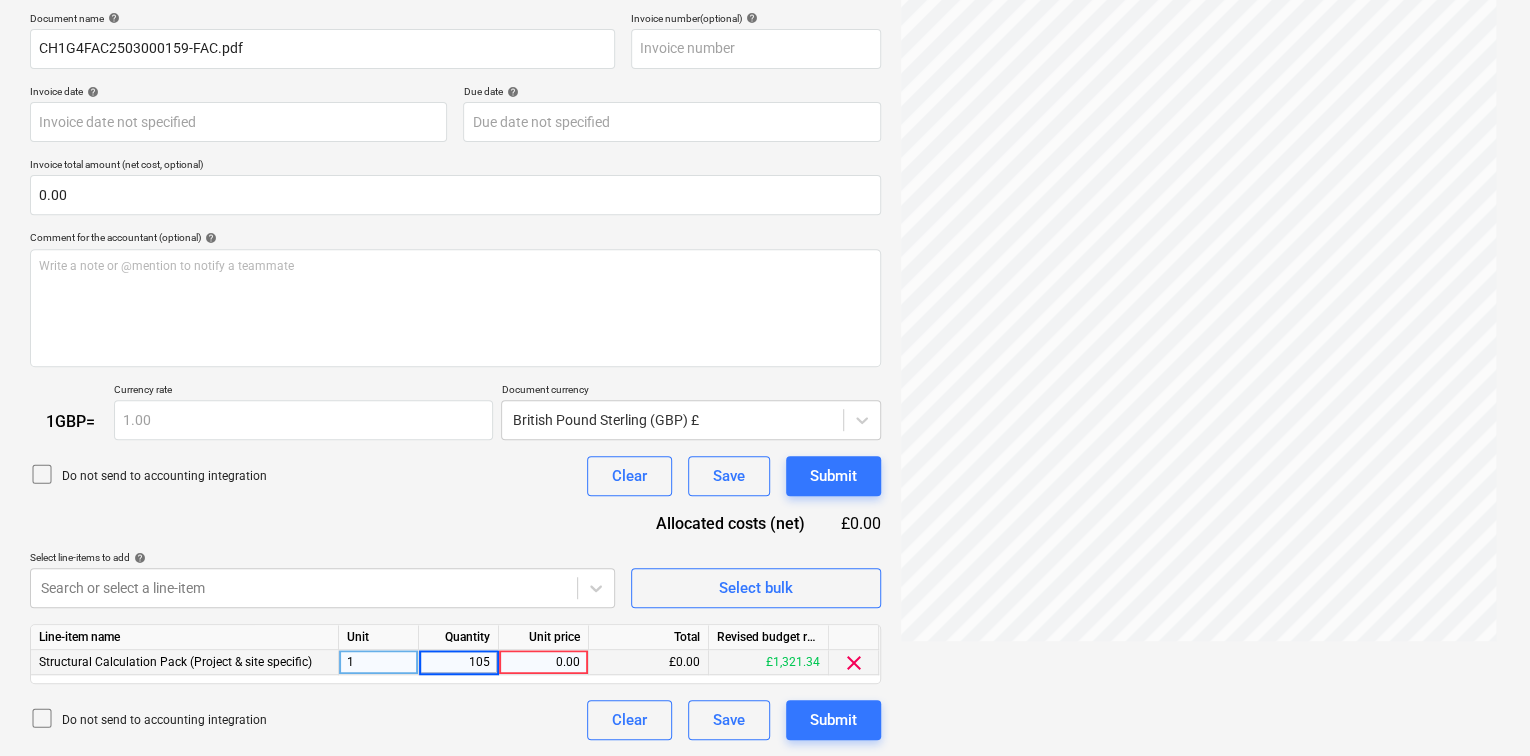 type on "1050" 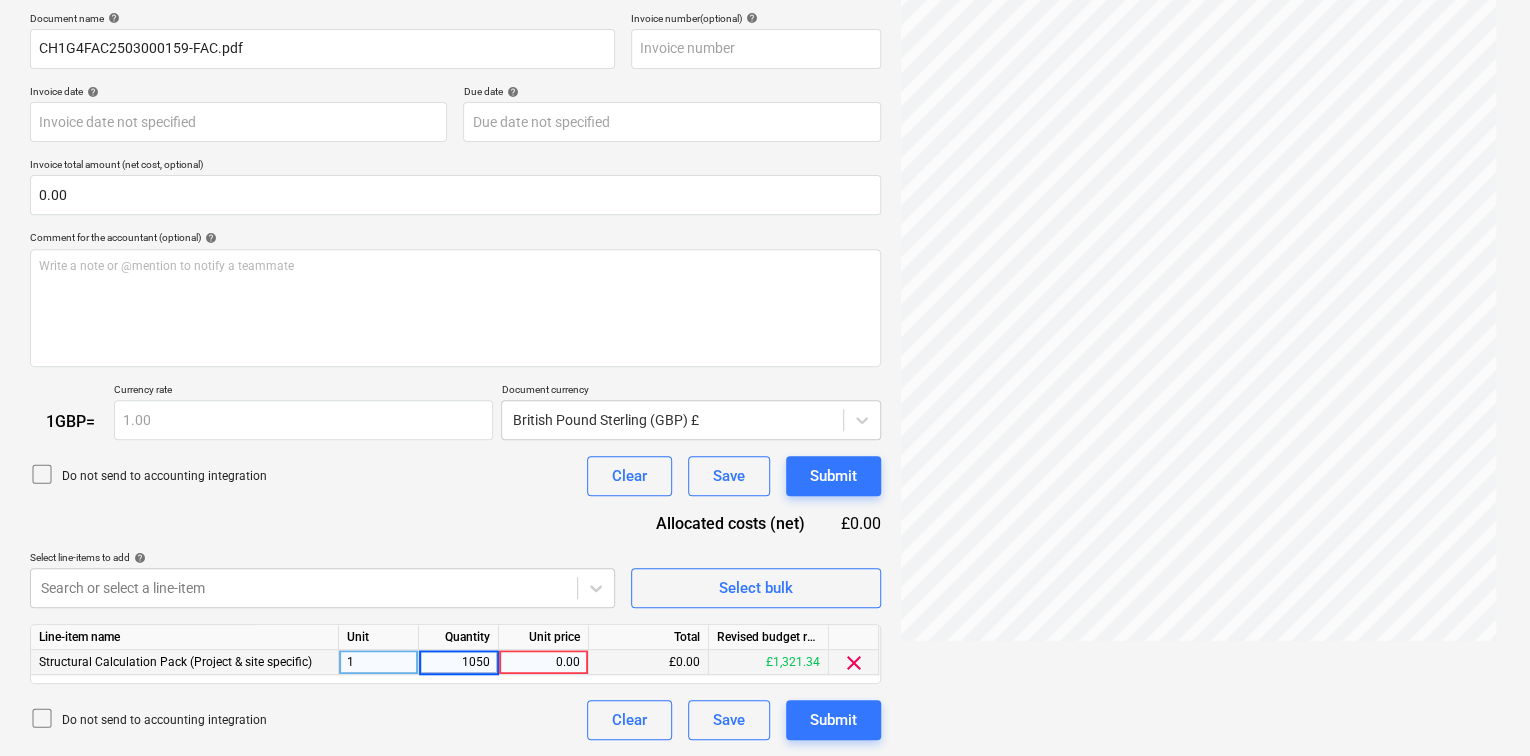 click on "0.00" at bounding box center (543, 662) 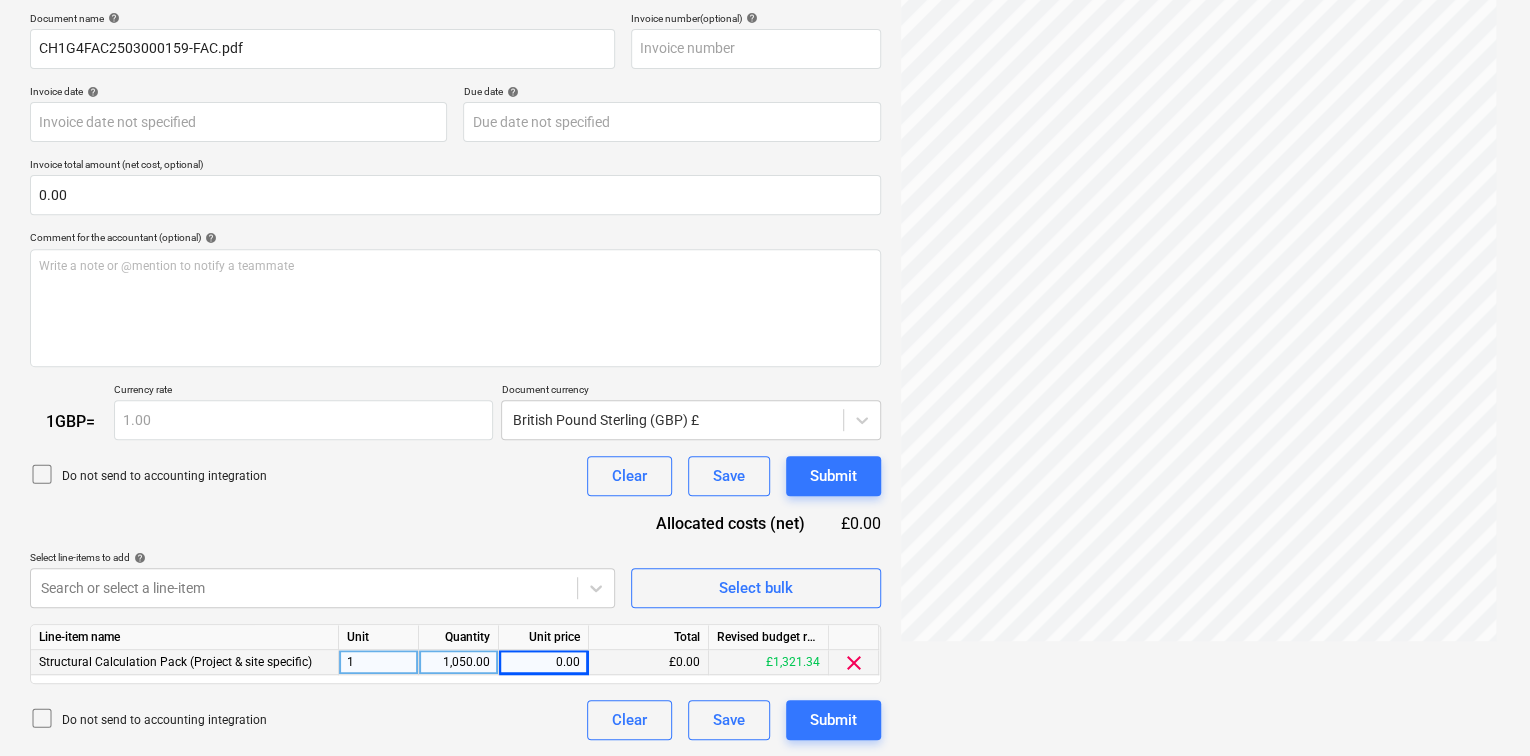 drag, startPoint x: 436, startPoint y: 660, endPoint x: 496, endPoint y: 662, distance: 60.033325 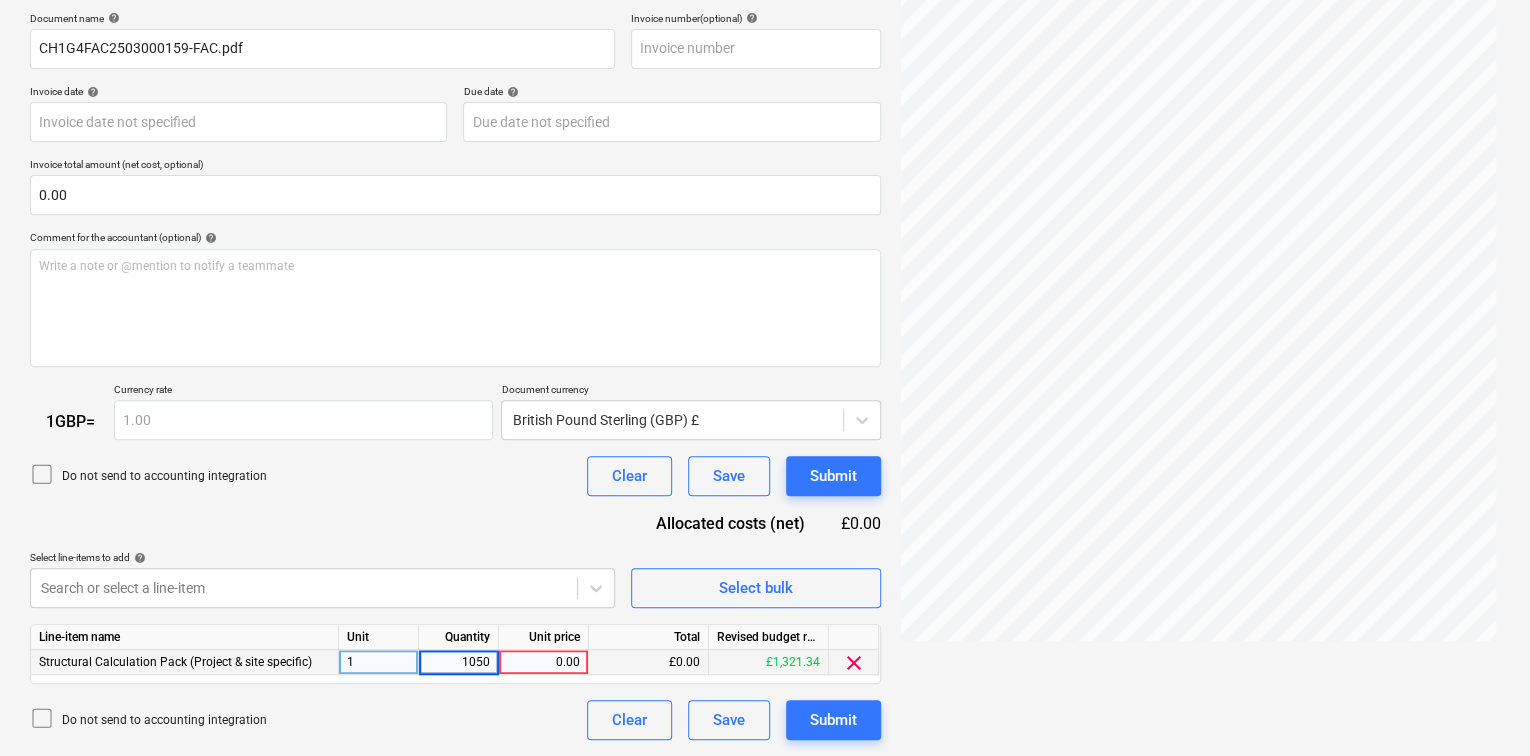 type on "1" 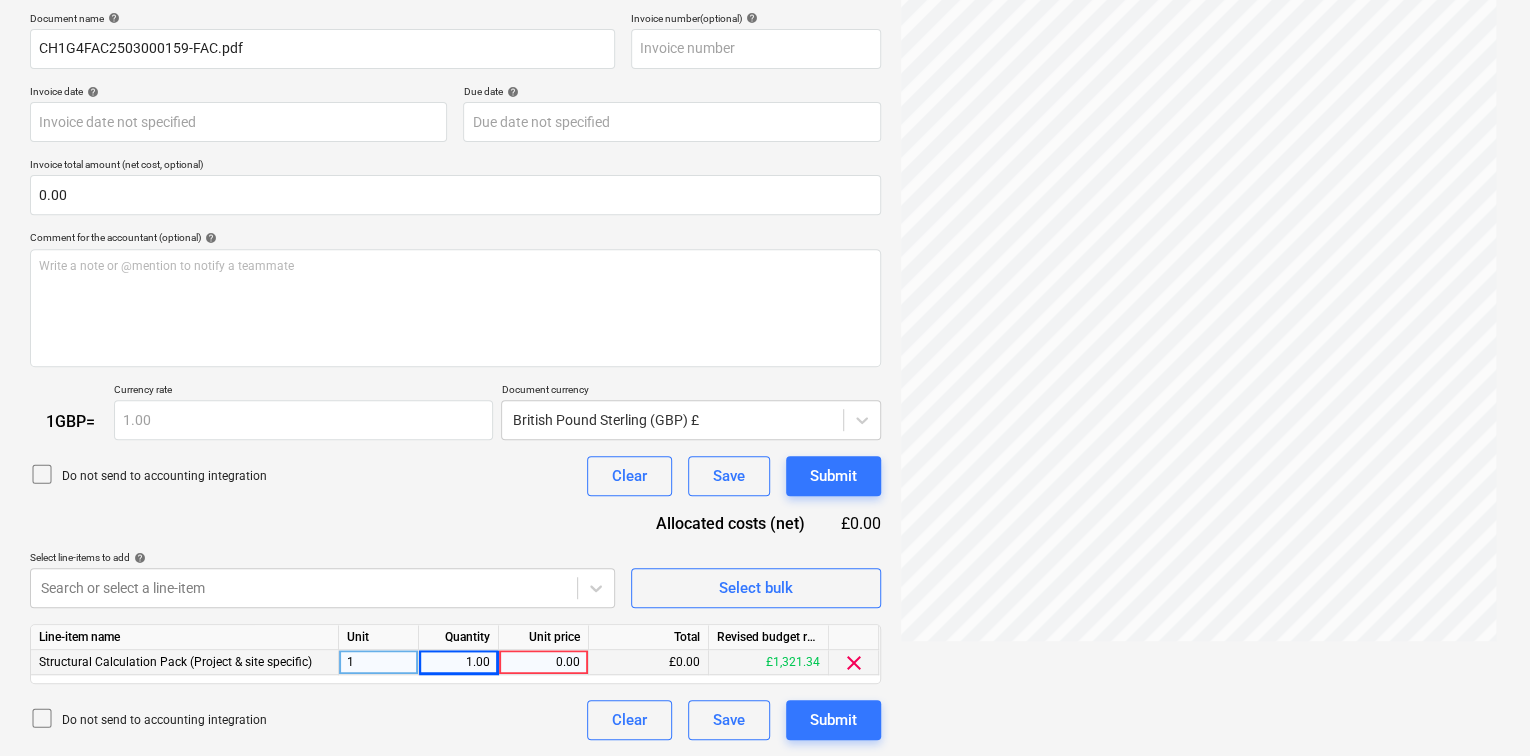 click on "0.00" at bounding box center (543, 662) 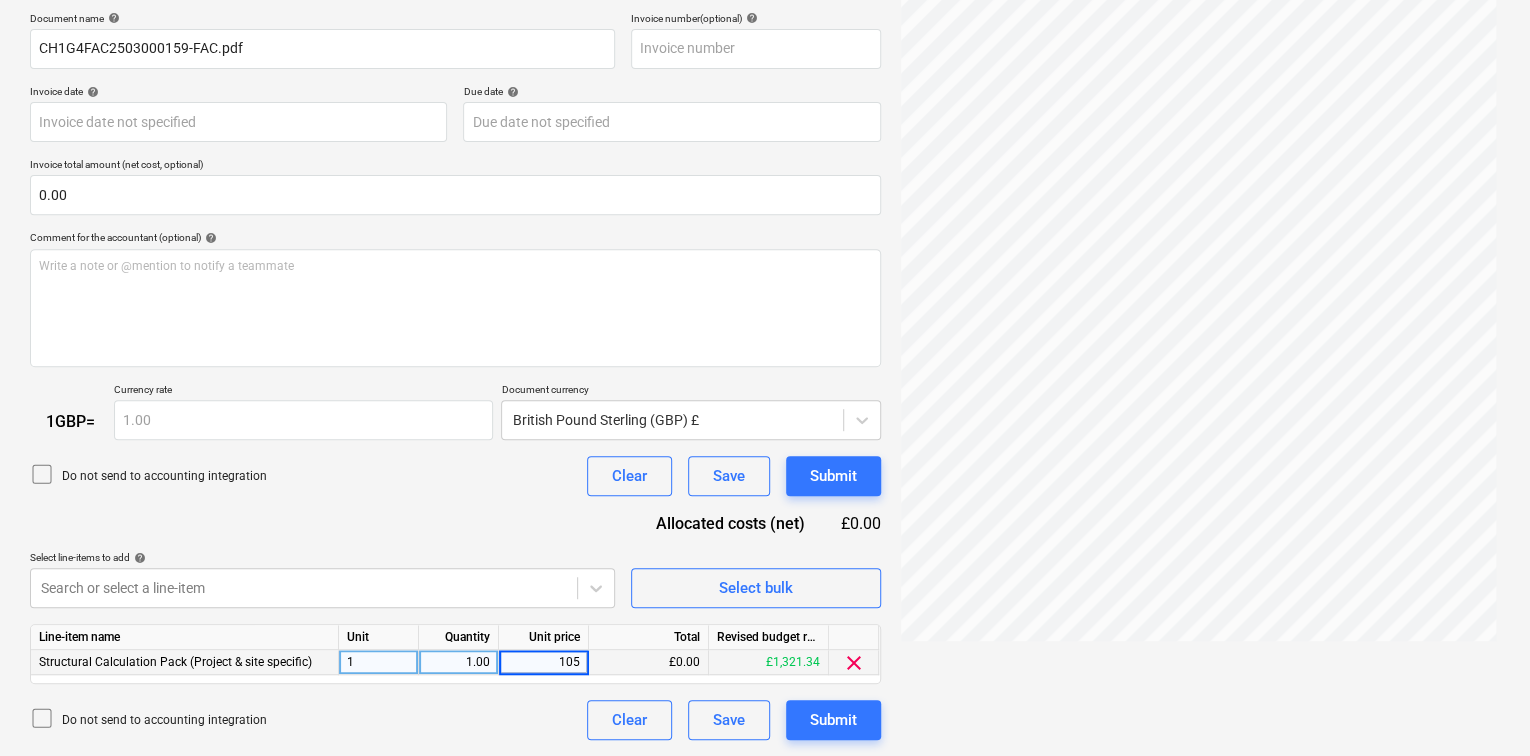 type on "1050" 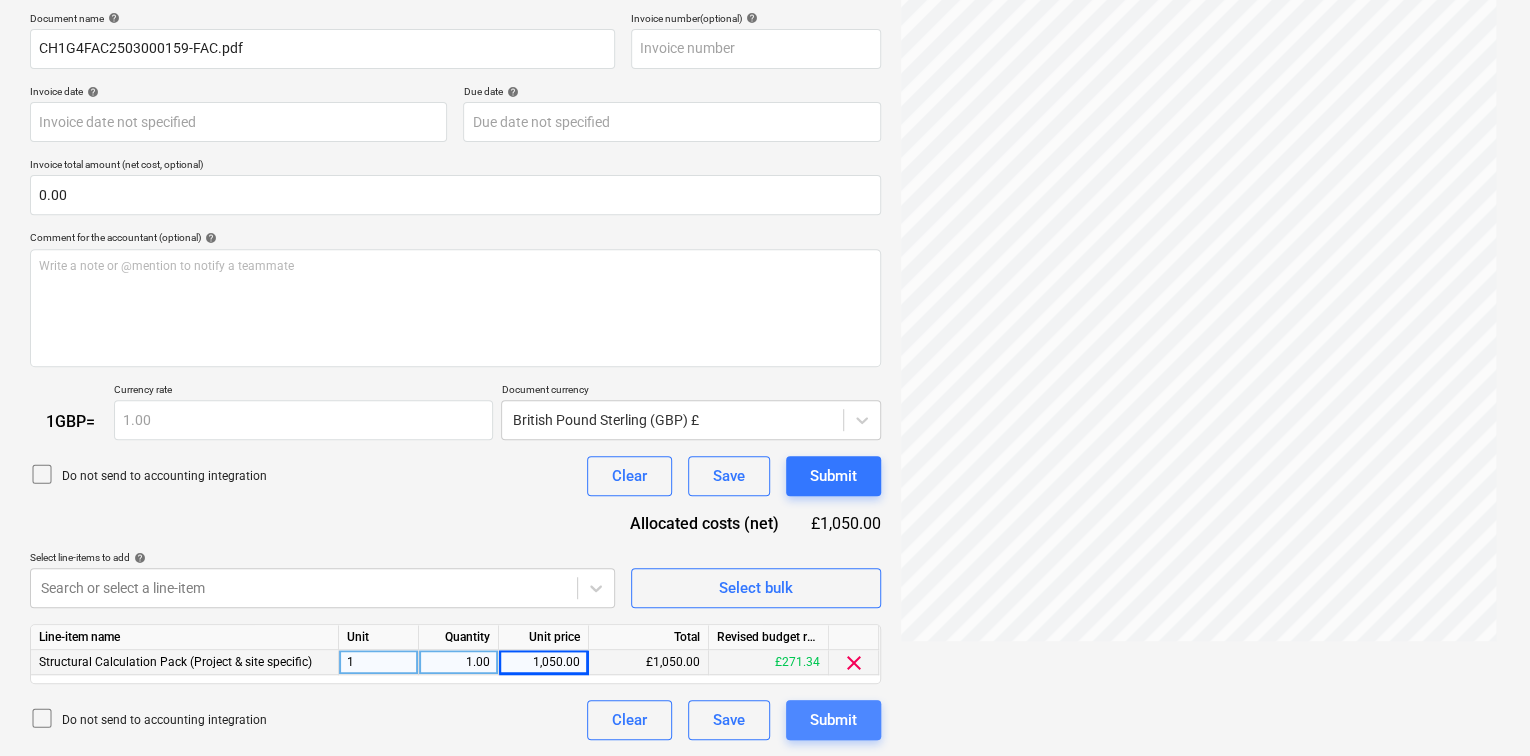 click on "Submit" at bounding box center [833, 720] 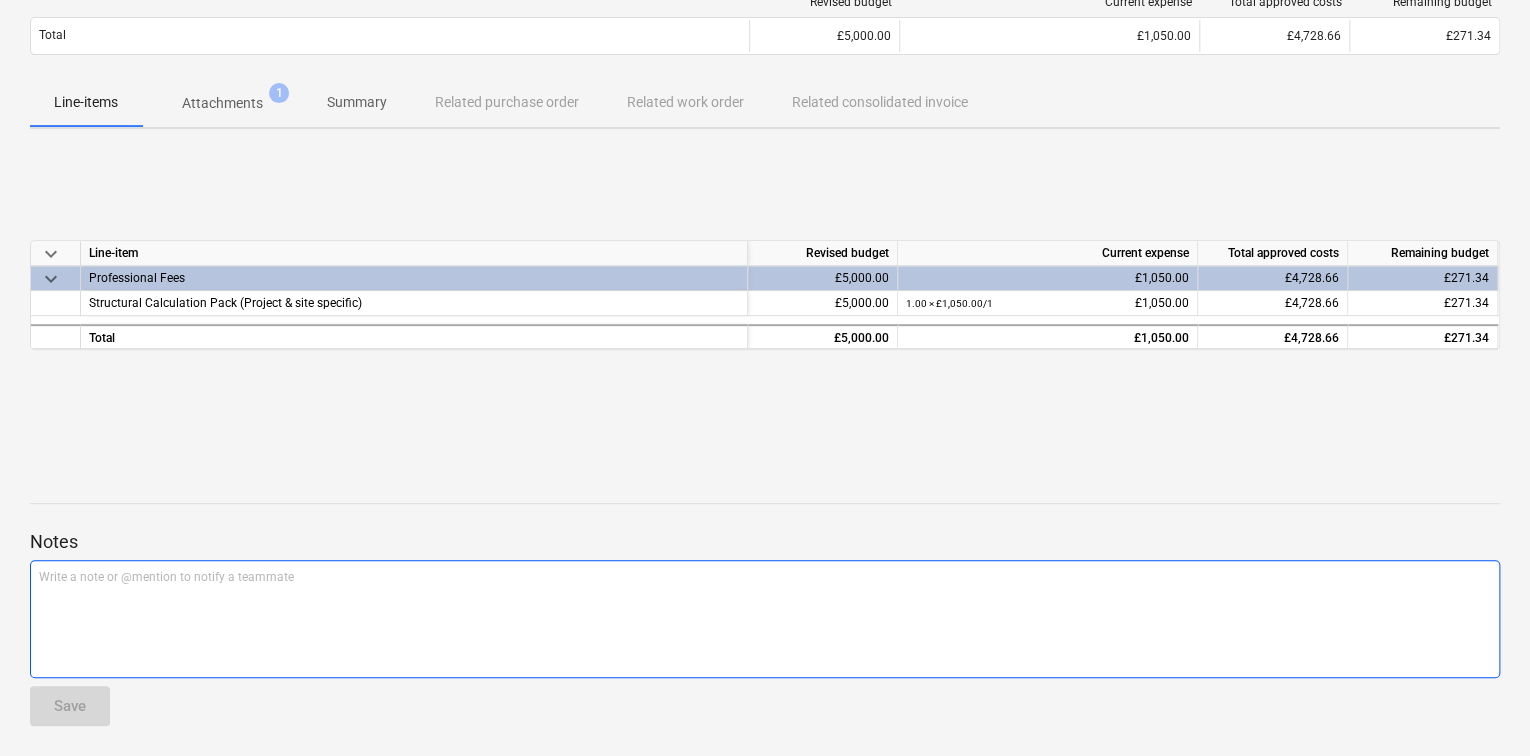 scroll, scrollTop: 0, scrollLeft: 0, axis: both 